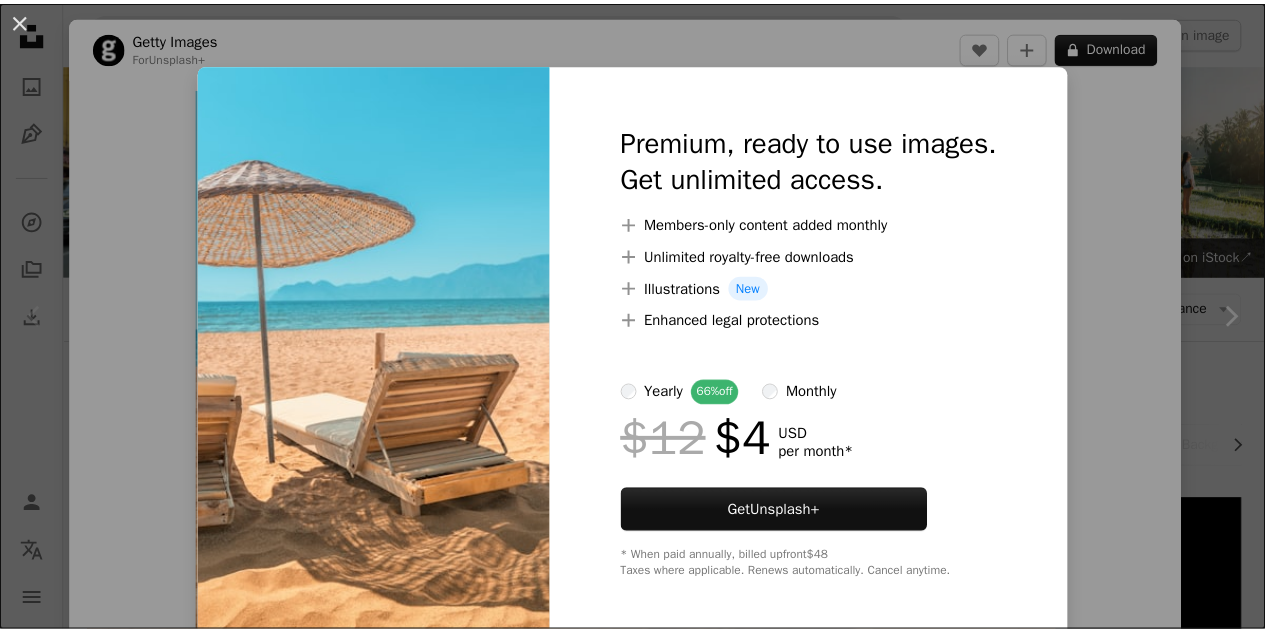 scroll, scrollTop: 400, scrollLeft: 0, axis: vertical 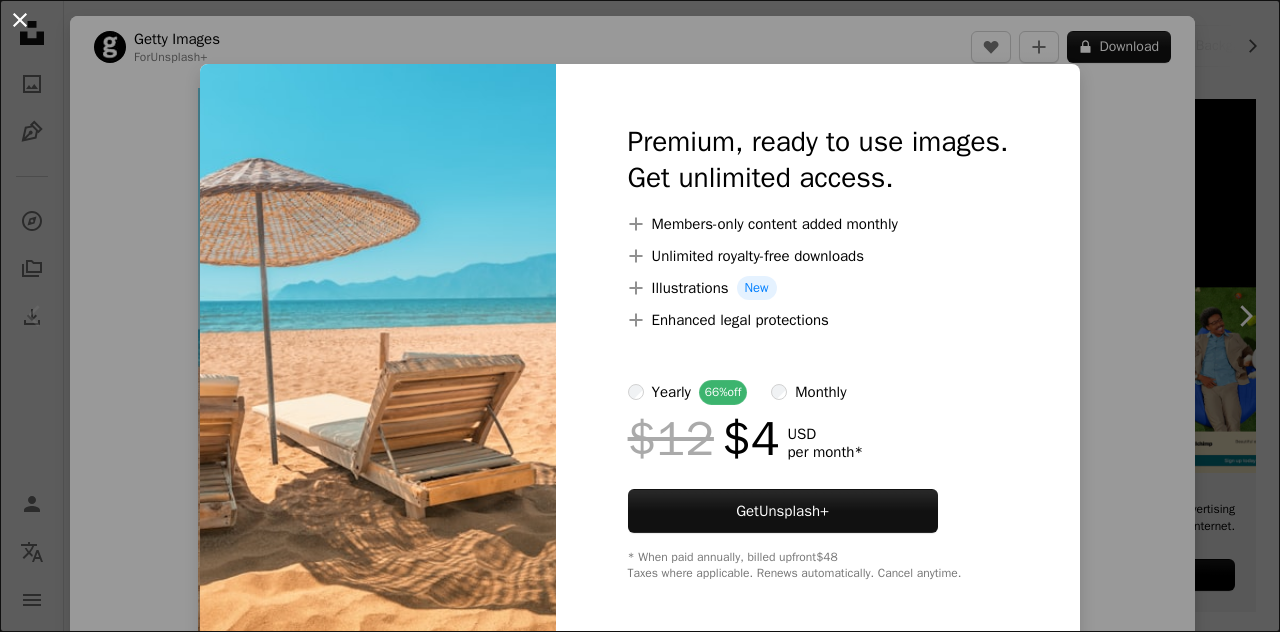 click on "An X shape" at bounding box center (20, 20) 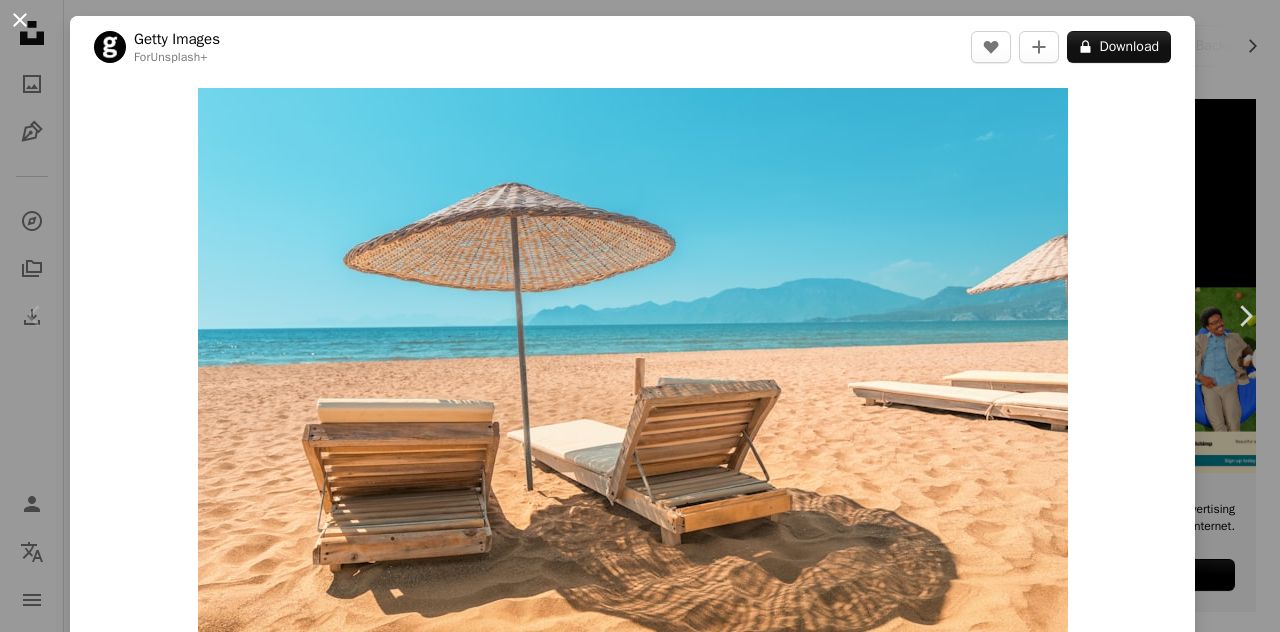 click on "An X shape" at bounding box center (20, 20) 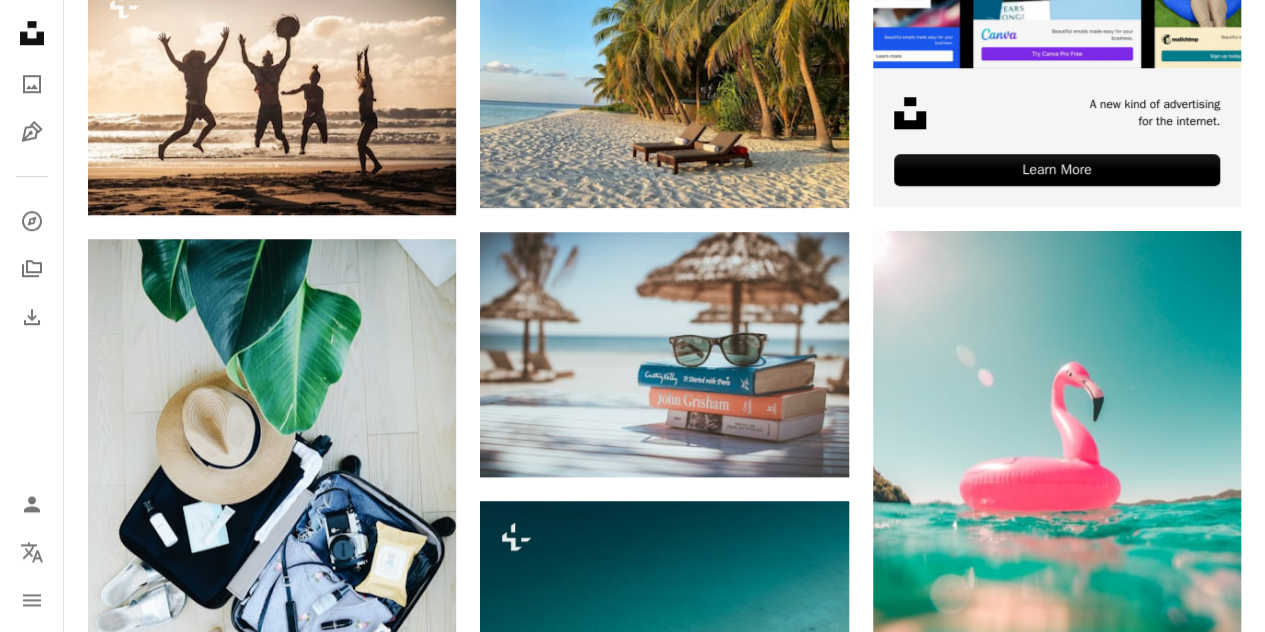 scroll, scrollTop: 300, scrollLeft: 0, axis: vertical 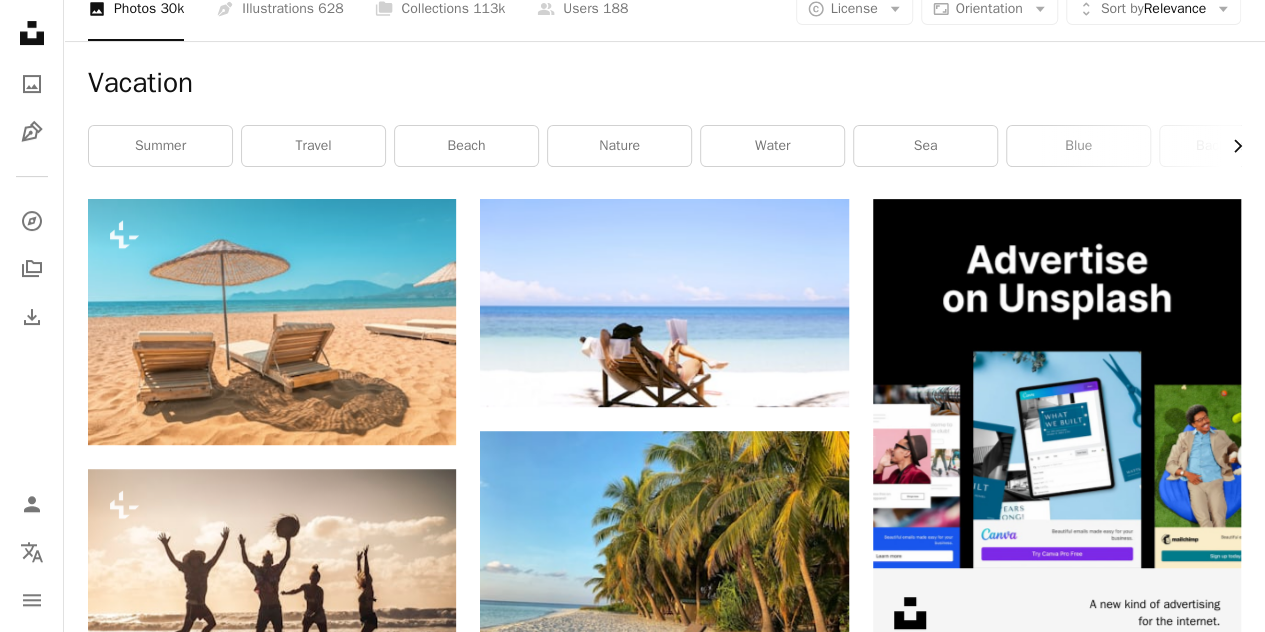 click 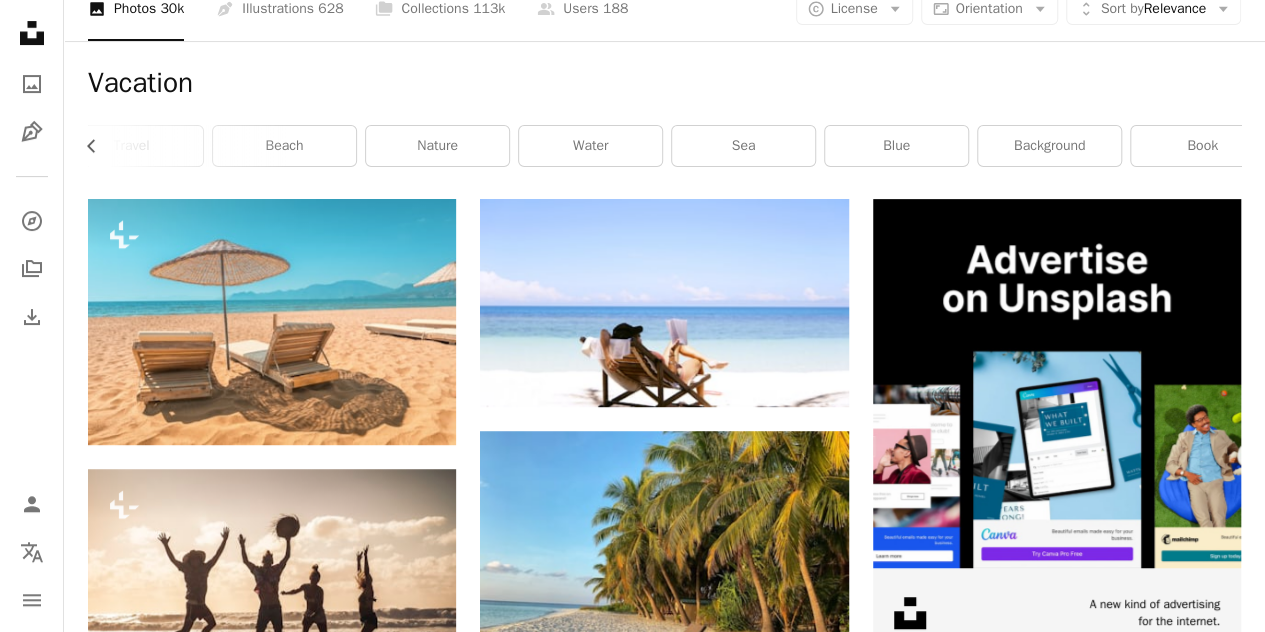 scroll, scrollTop: 0, scrollLeft: 216, axis: horizontal 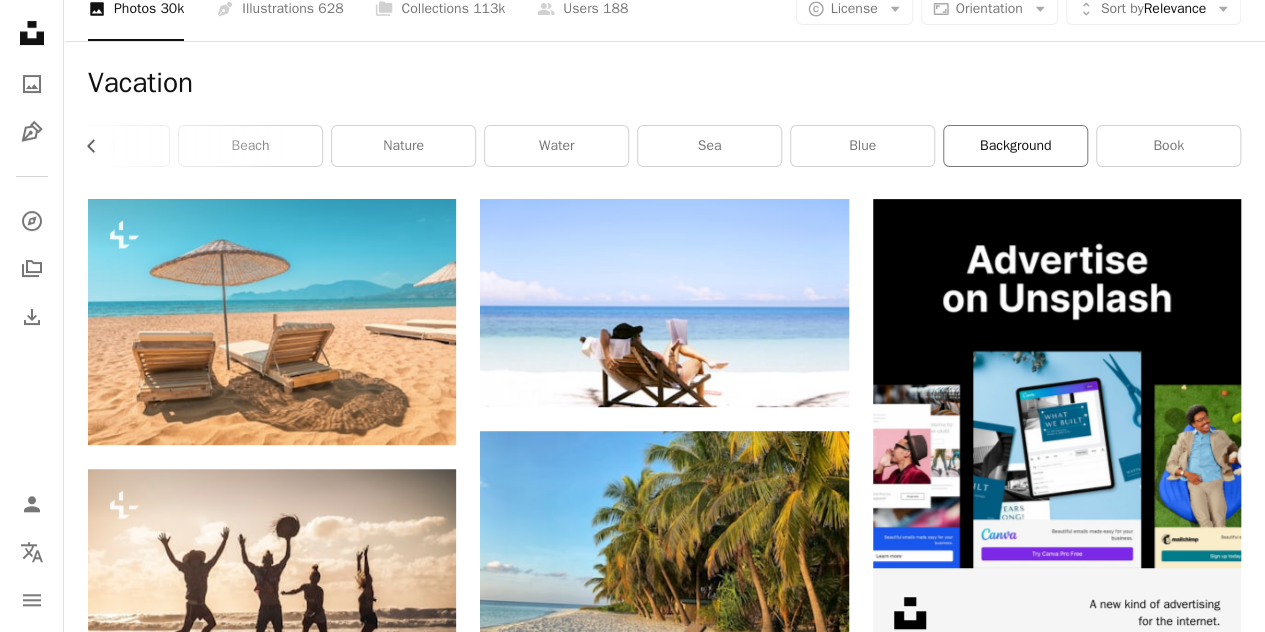 click on "background" at bounding box center (1015, 146) 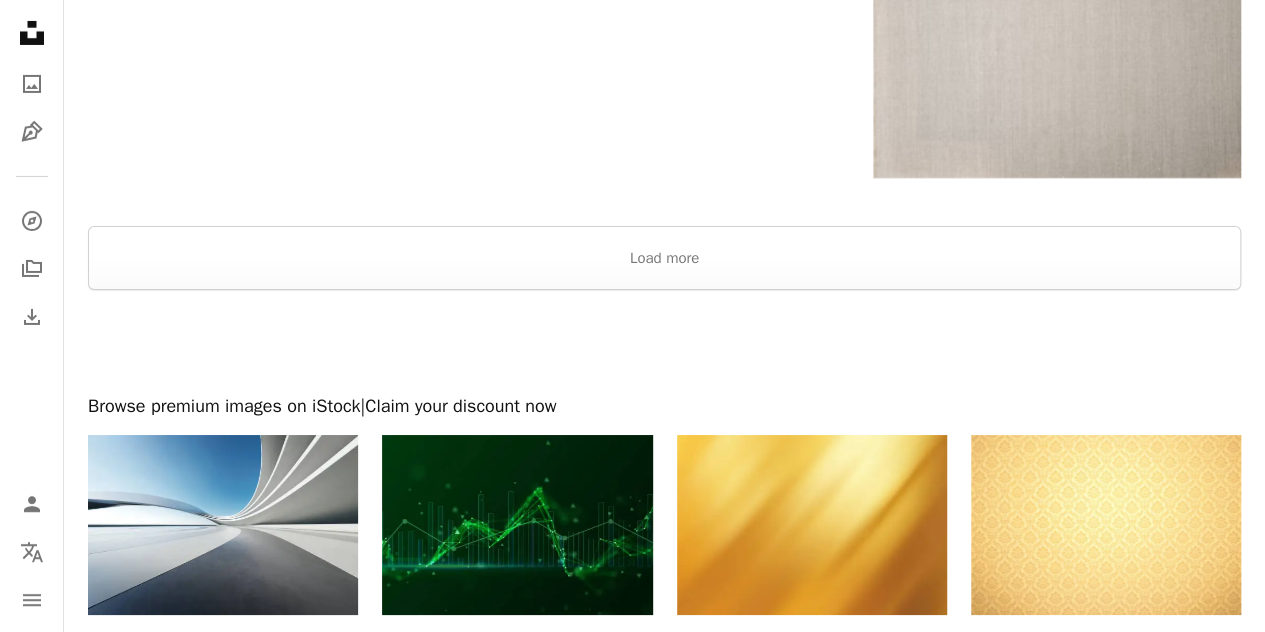scroll, scrollTop: 3568, scrollLeft: 0, axis: vertical 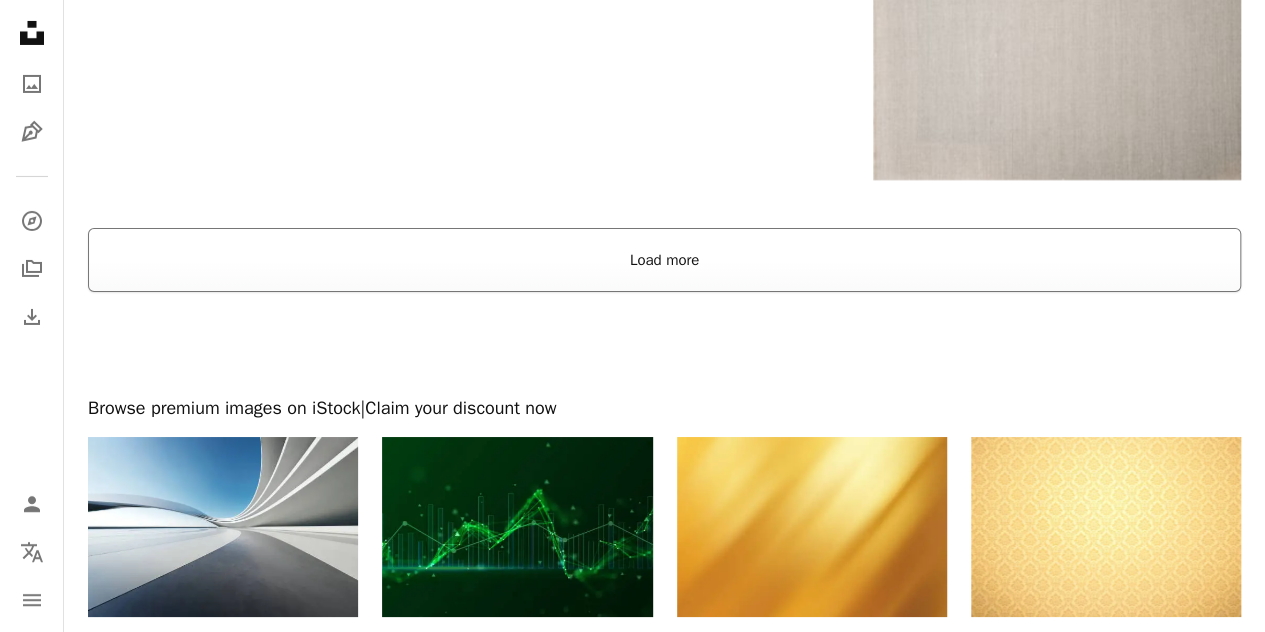 click on "Load more" at bounding box center (664, 260) 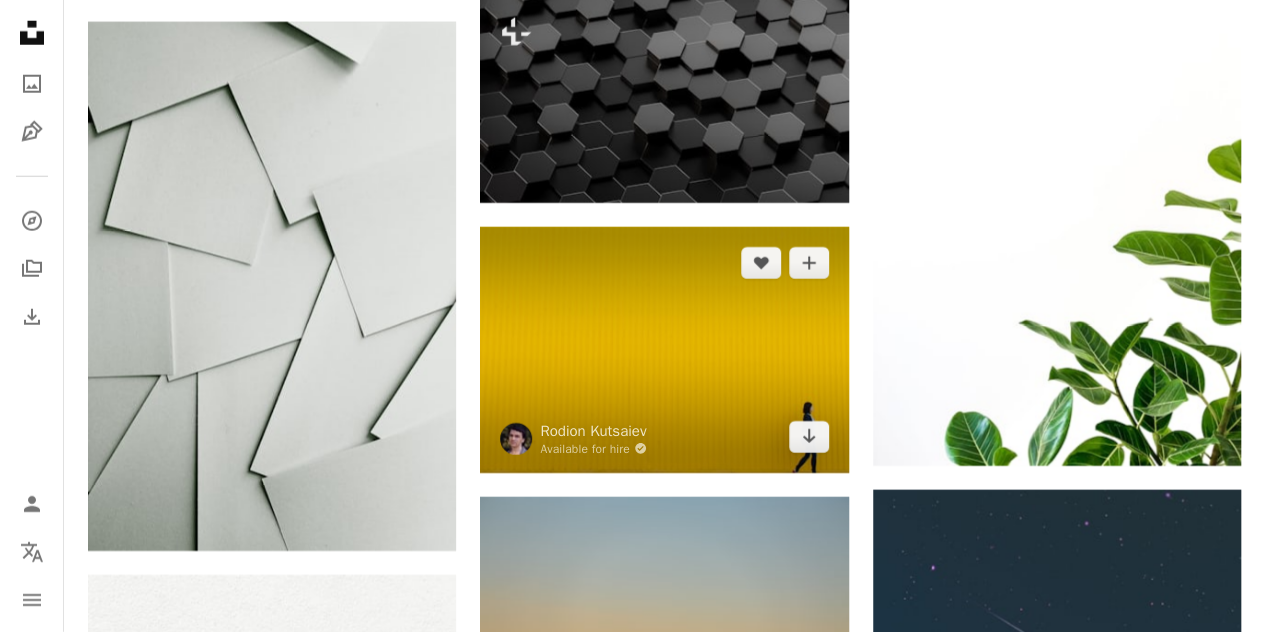 scroll, scrollTop: 6568, scrollLeft: 0, axis: vertical 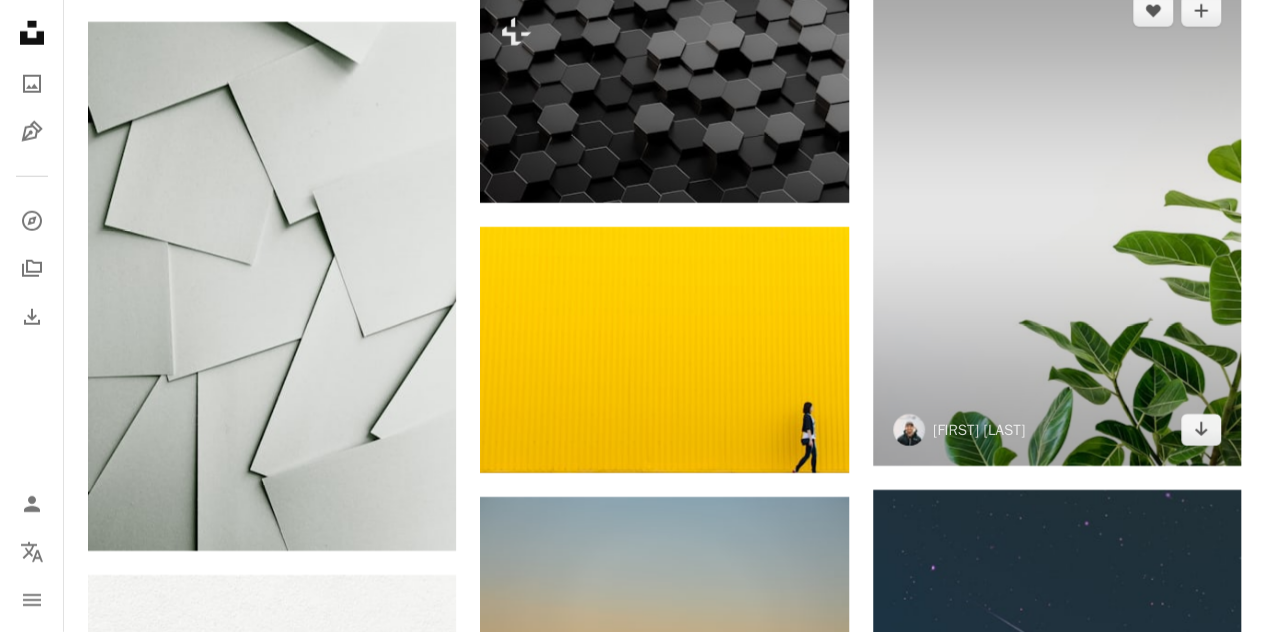 click on "[FIRST] [LAST]" at bounding box center (959, 430) 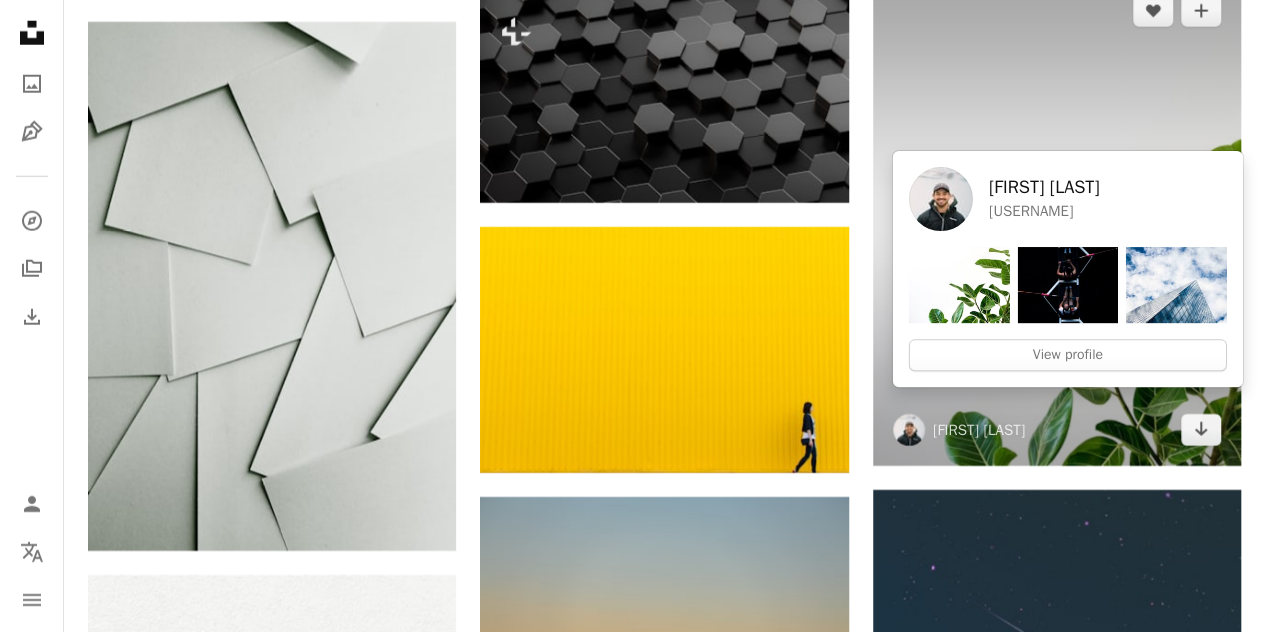 click at bounding box center (1067, 285) 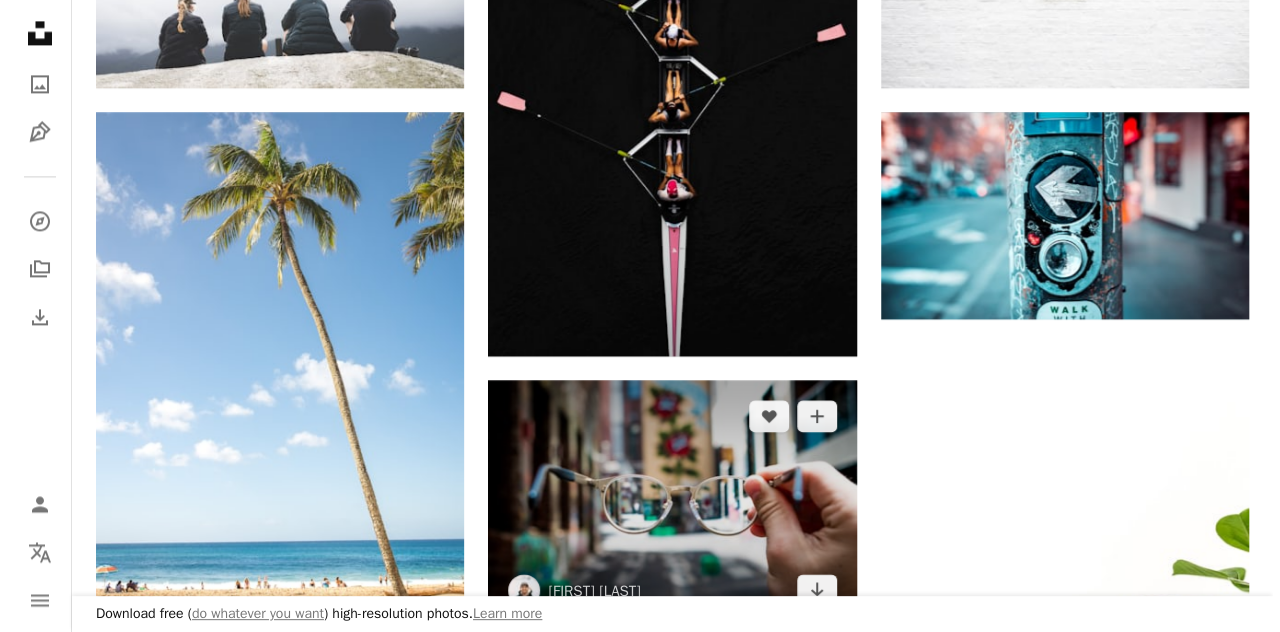 scroll, scrollTop: 1800, scrollLeft: 0, axis: vertical 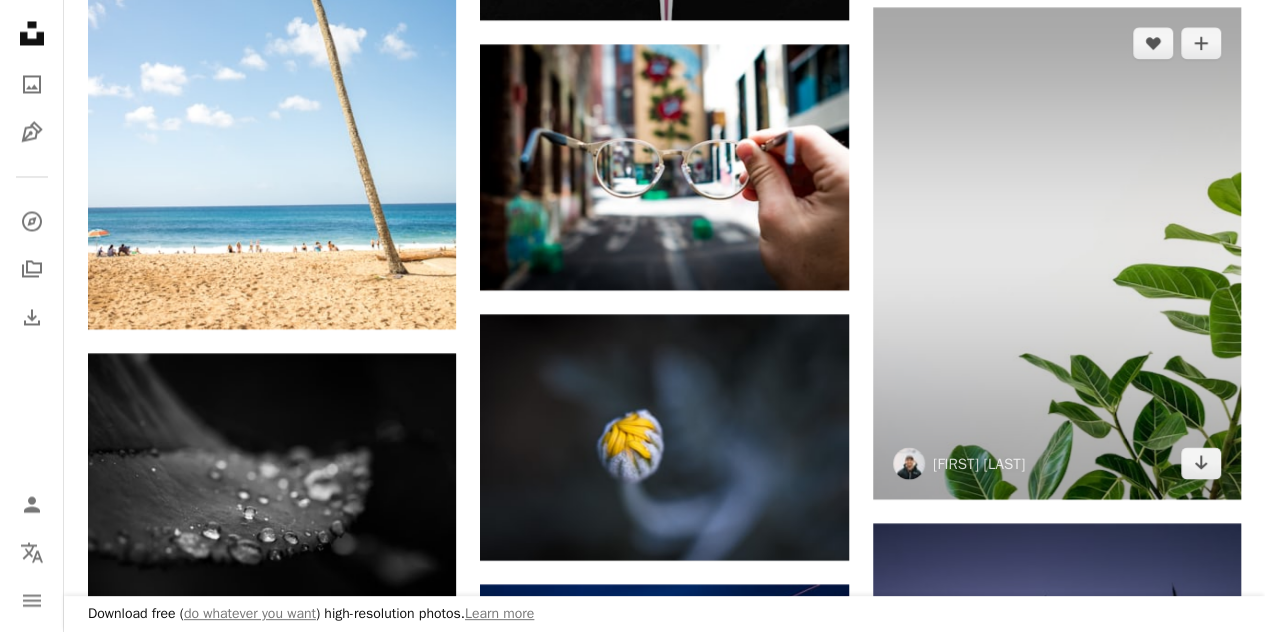 click at bounding box center (1057, 253) 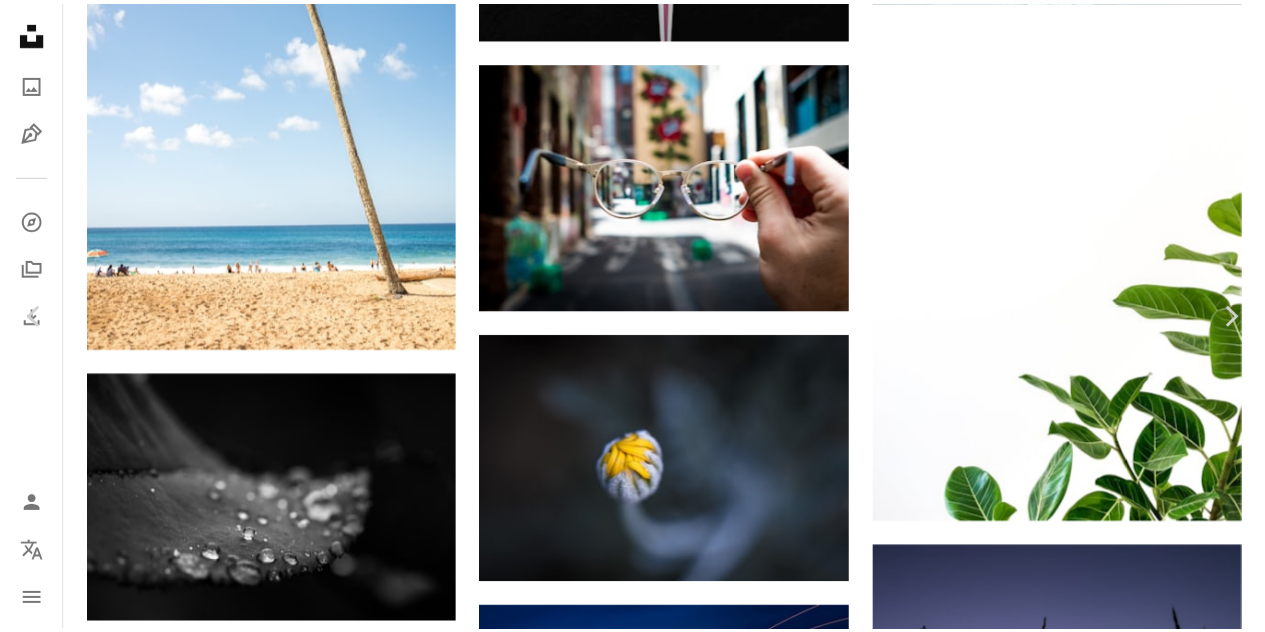 scroll, scrollTop: 1300, scrollLeft: 0, axis: vertical 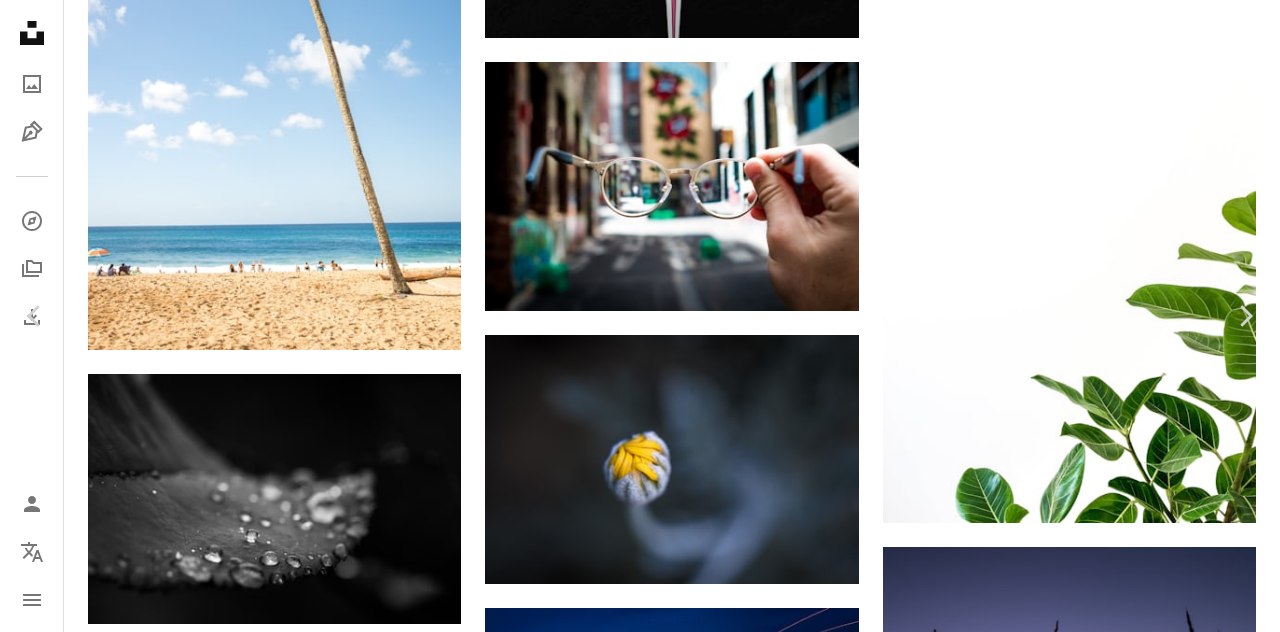 click on "An X shape" at bounding box center [20, 20] 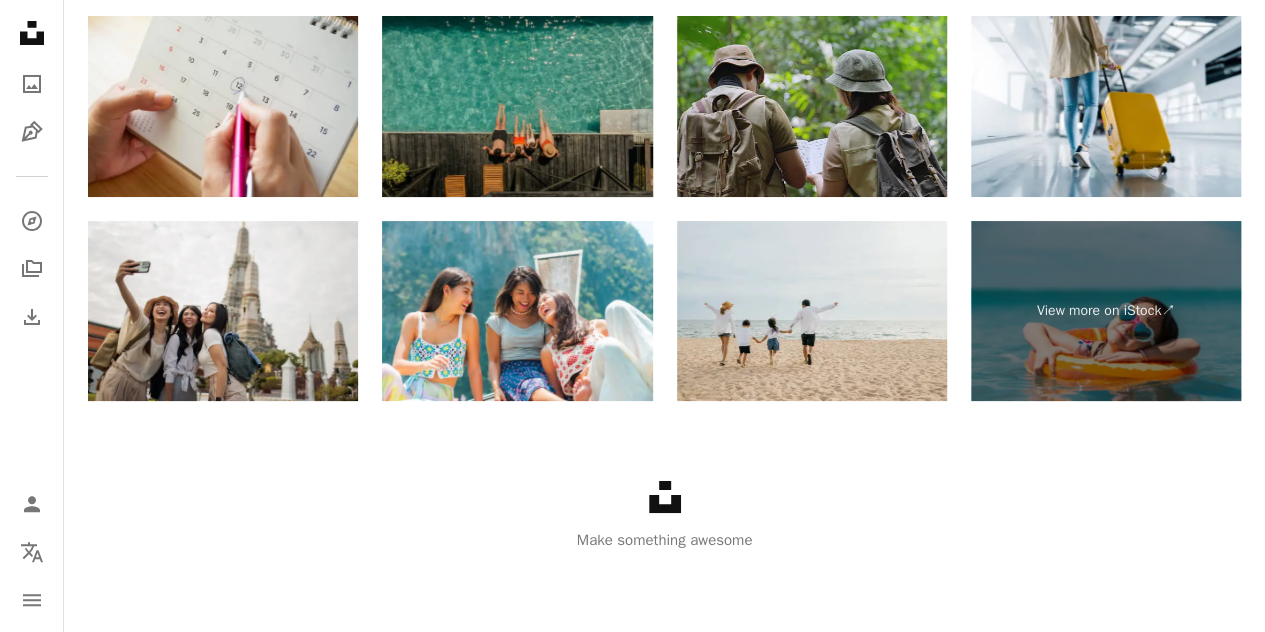 scroll, scrollTop: 300, scrollLeft: 0, axis: vertical 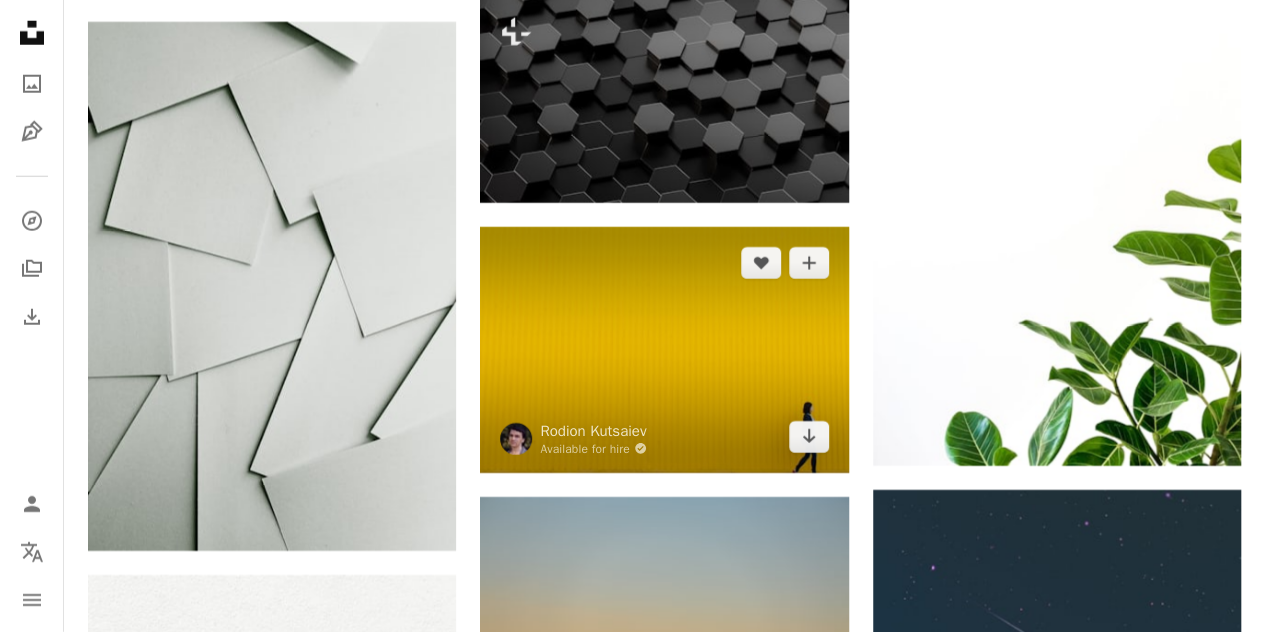 click at bounding box center (664, 350) 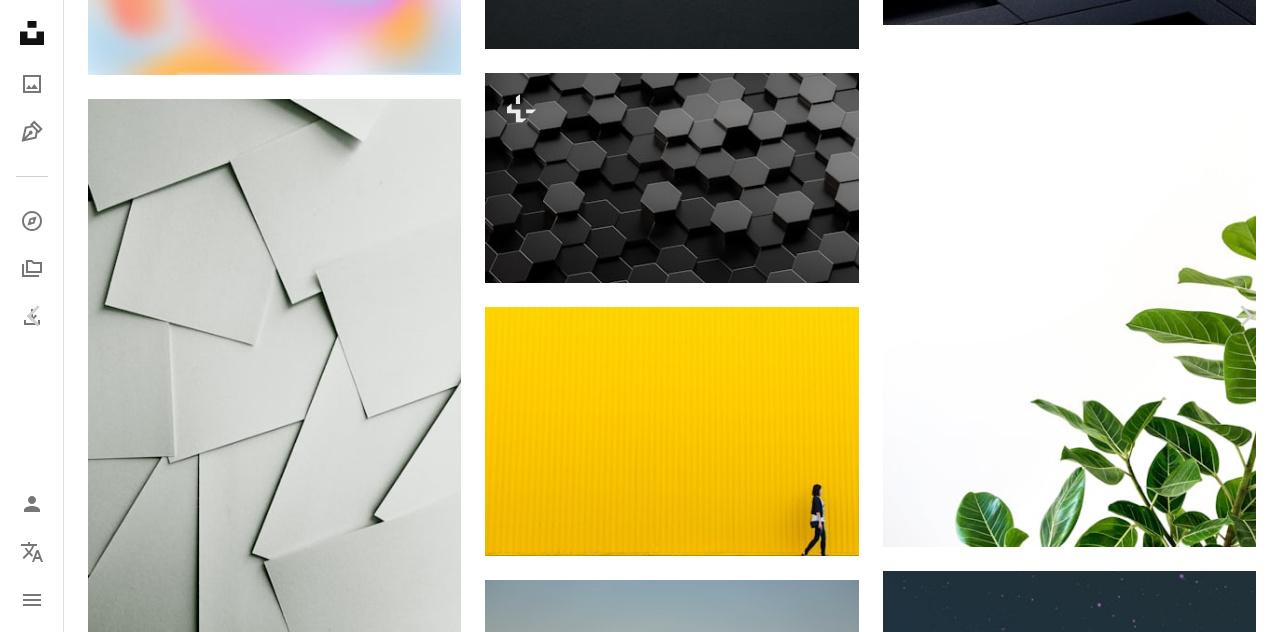 click on "Download free" at bounding box center (1081, 4552) 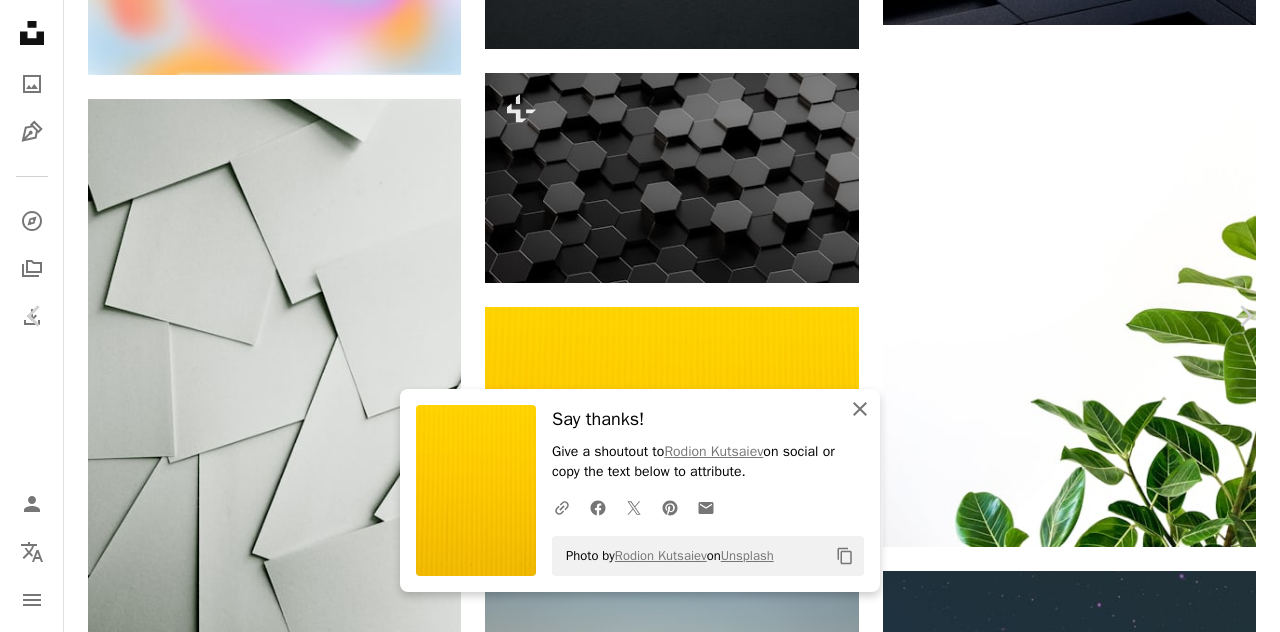 click 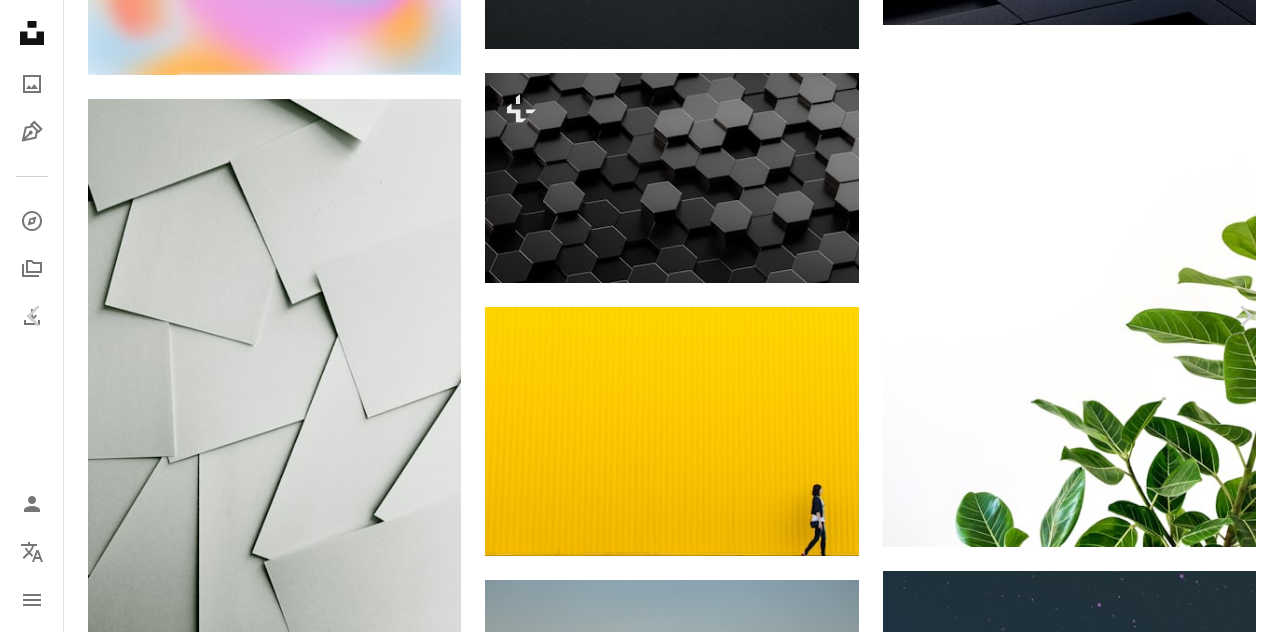 scroll, scrollTop: 500, scrollLeft: 0, axis: vertical 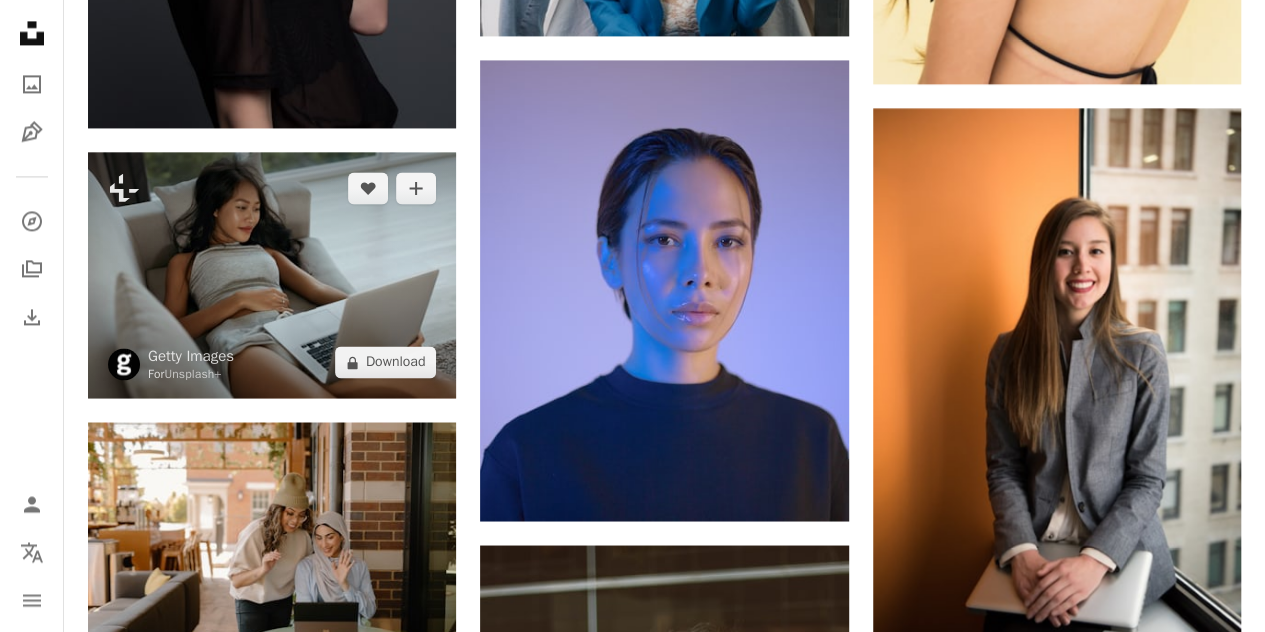 click at bounding box center [272, 275] 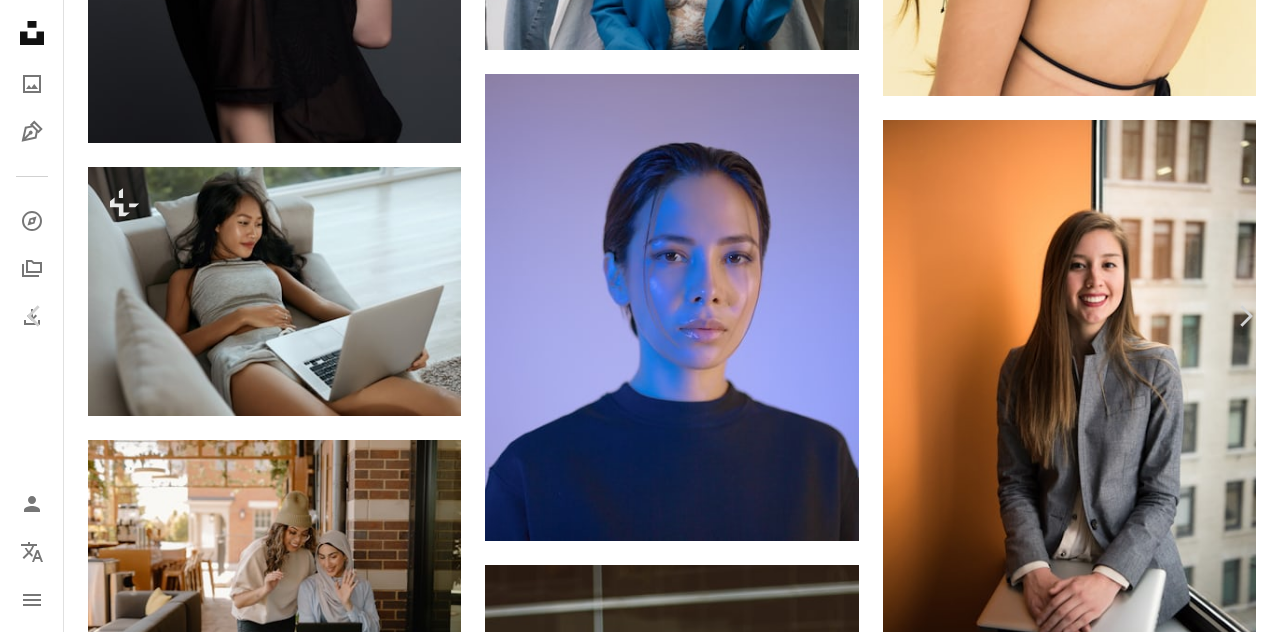 click on "An X shape" at bounding box center [20, 20] 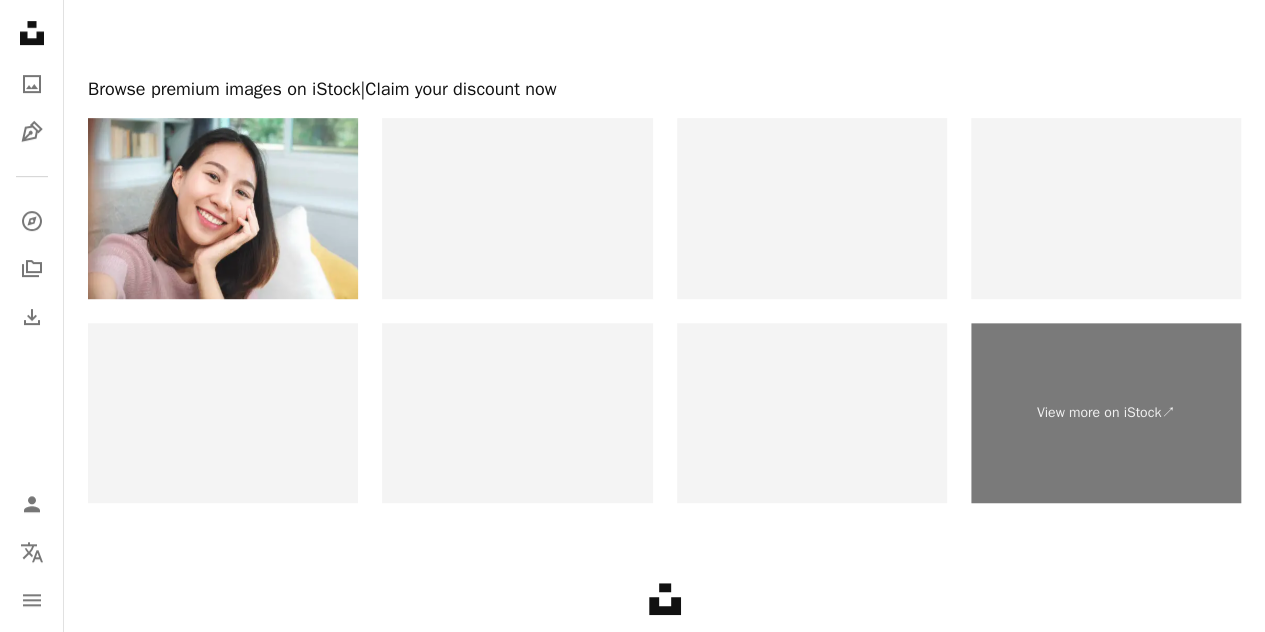 scroll, scrollTop: 4300, scrollLeft: 0, axis: vertical 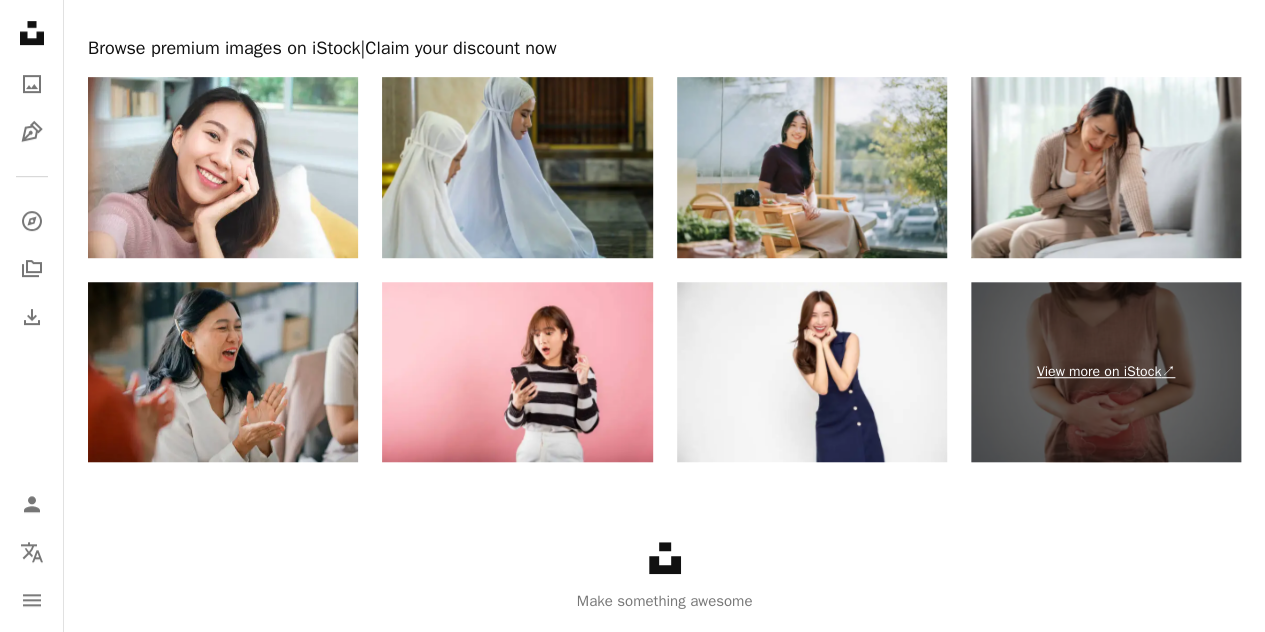 click on "View more on iStock  ↗" at bounding box center (1106, 372) 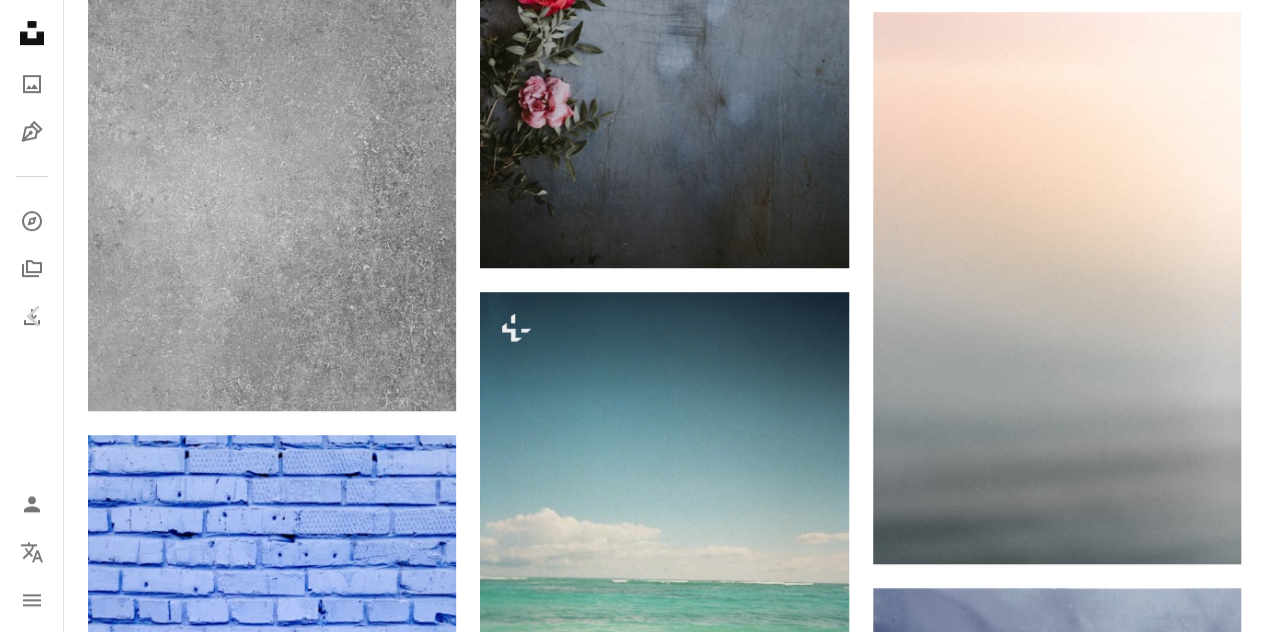 scroll, scrollTop: 6568, scrollLeft: 0, axis: vertical 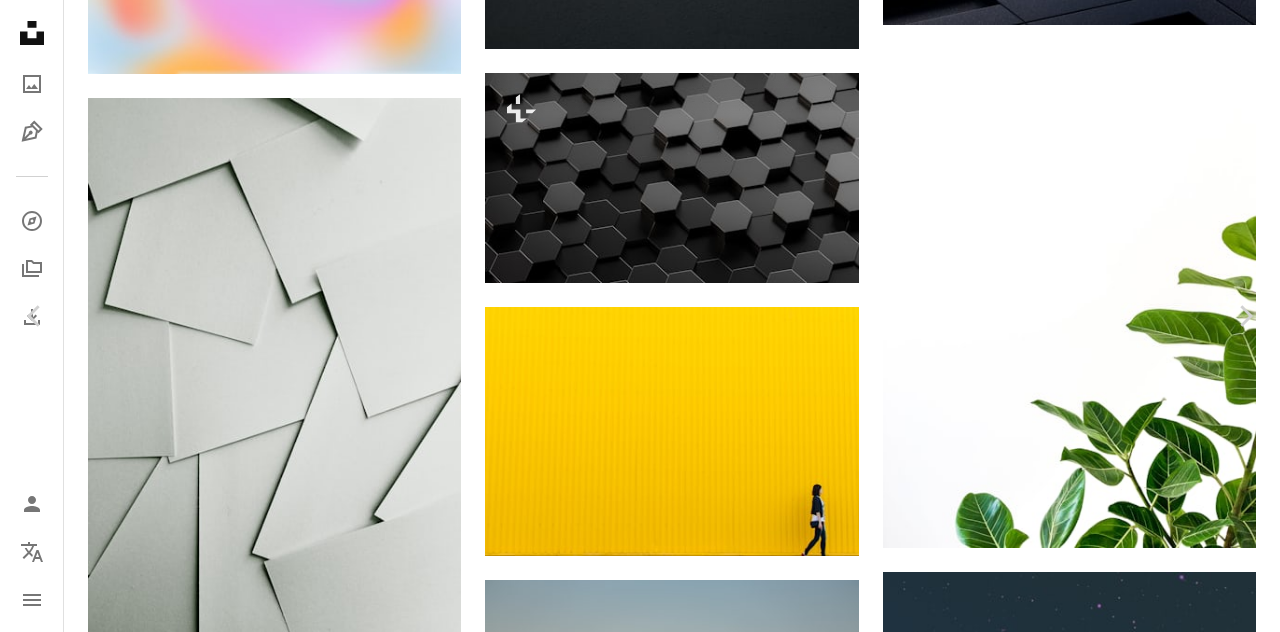 click on "An X shape" at bounding box center [20, 20] 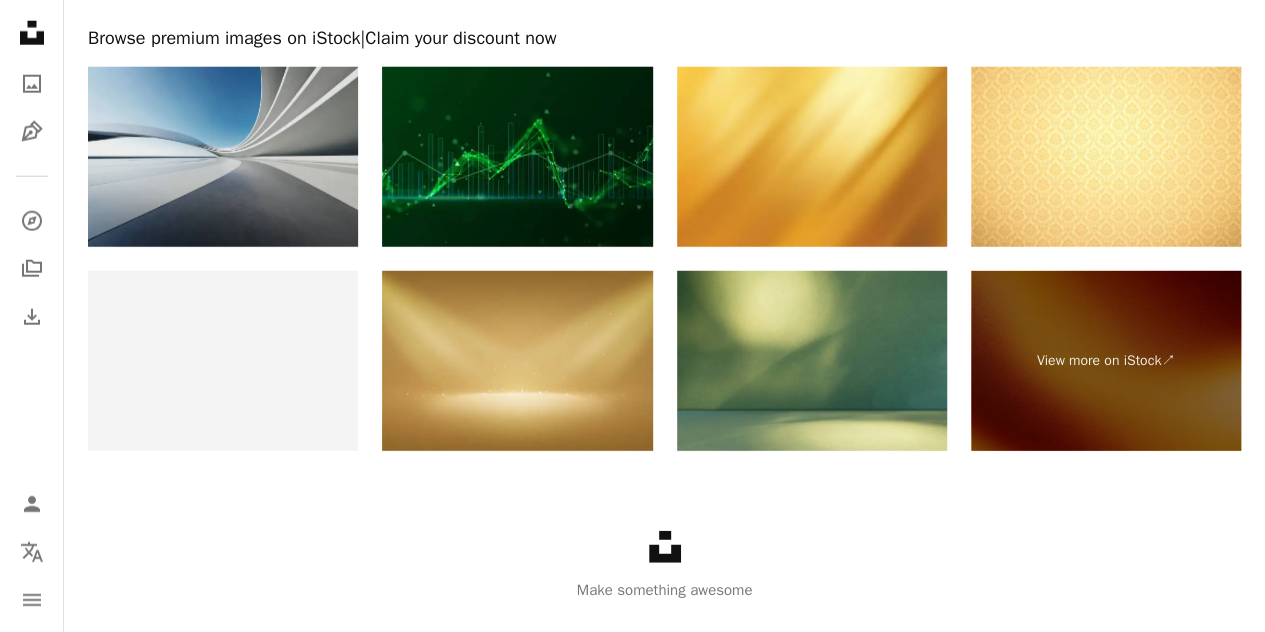 scroll, scrollTop: 10279, scrollLeft: 0, axis: vertical 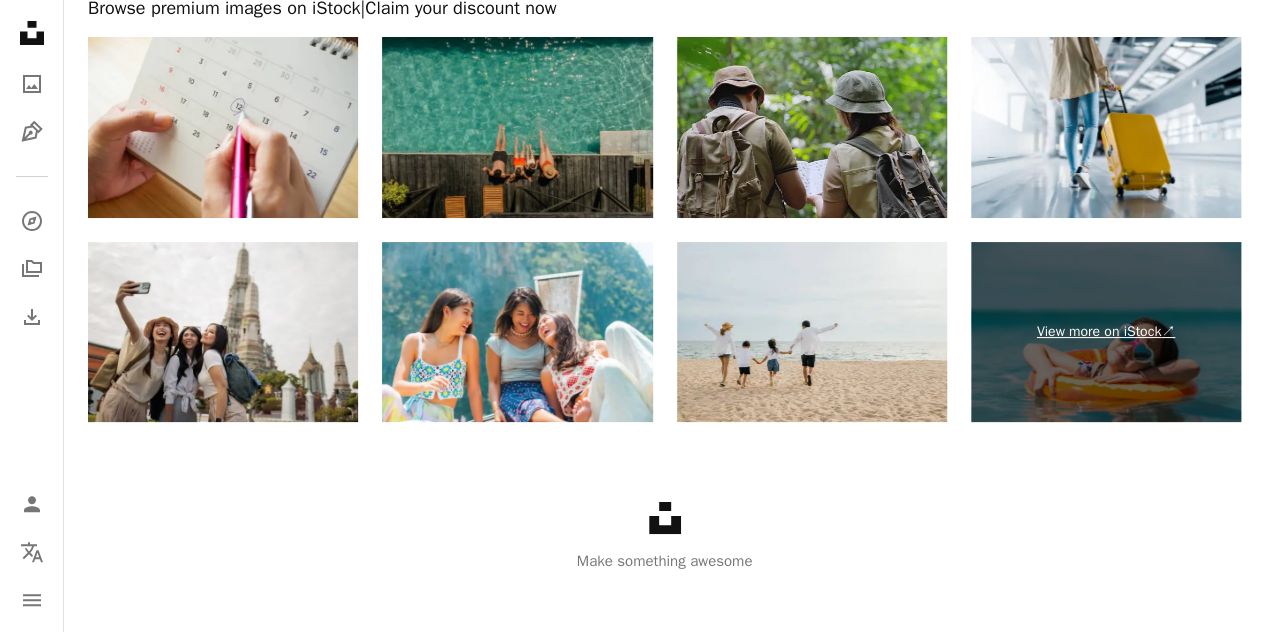 click on "View more on iStock  ↗" at bounding box center (1106, 332) 